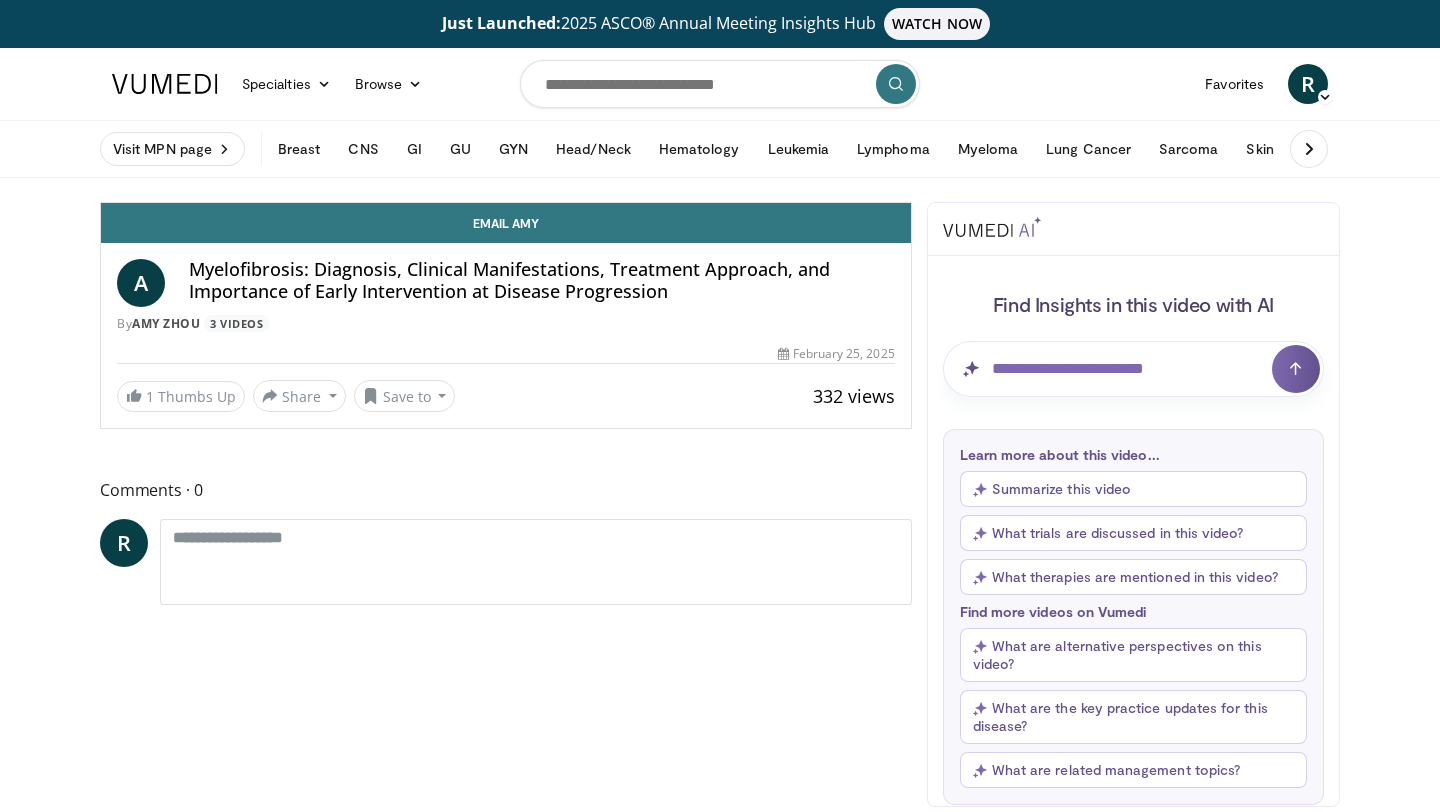 scroll, scrollTop: 0, scrollLeft: 0, axis: both 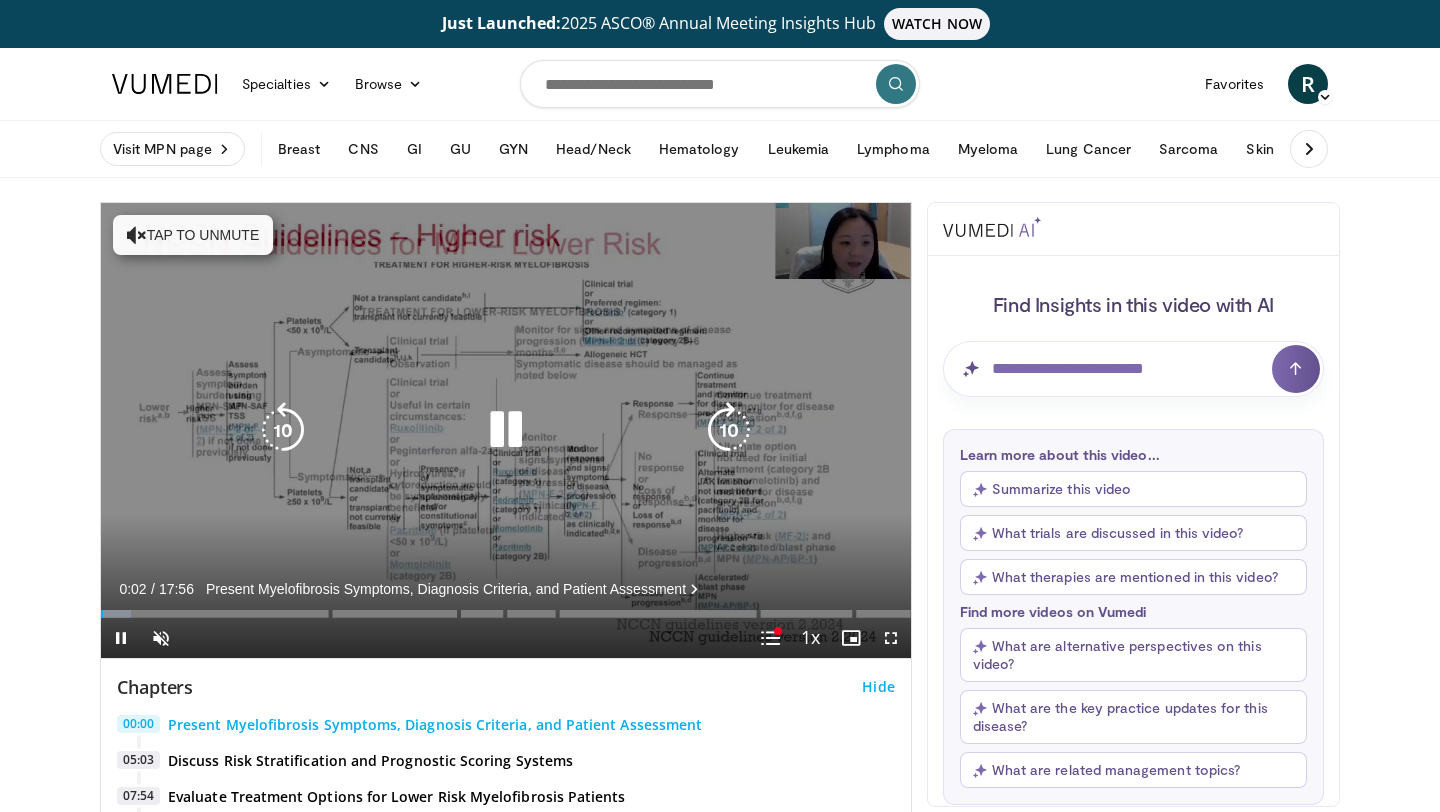click at bounding box center (506, 430) 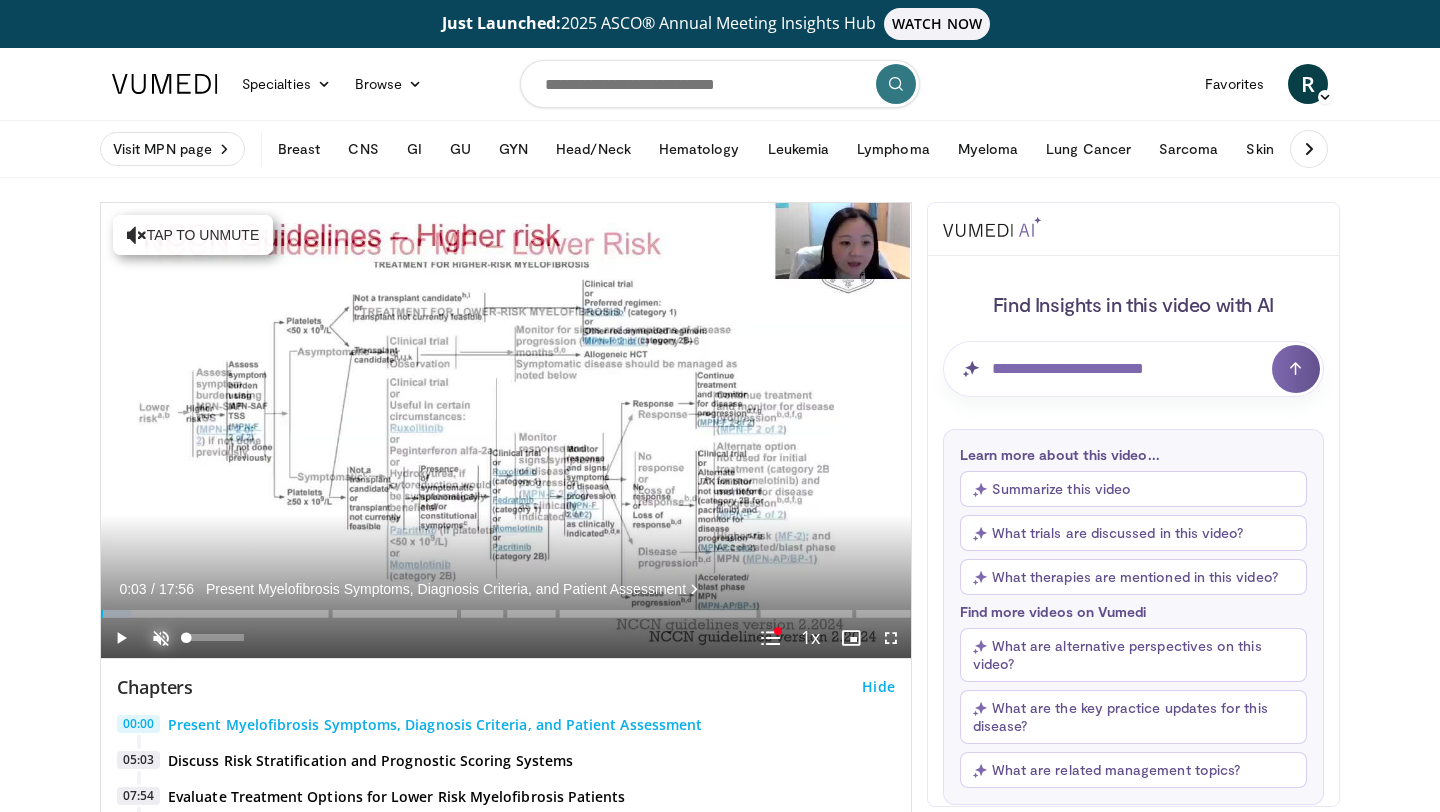 click at bounding box center [161, 638] 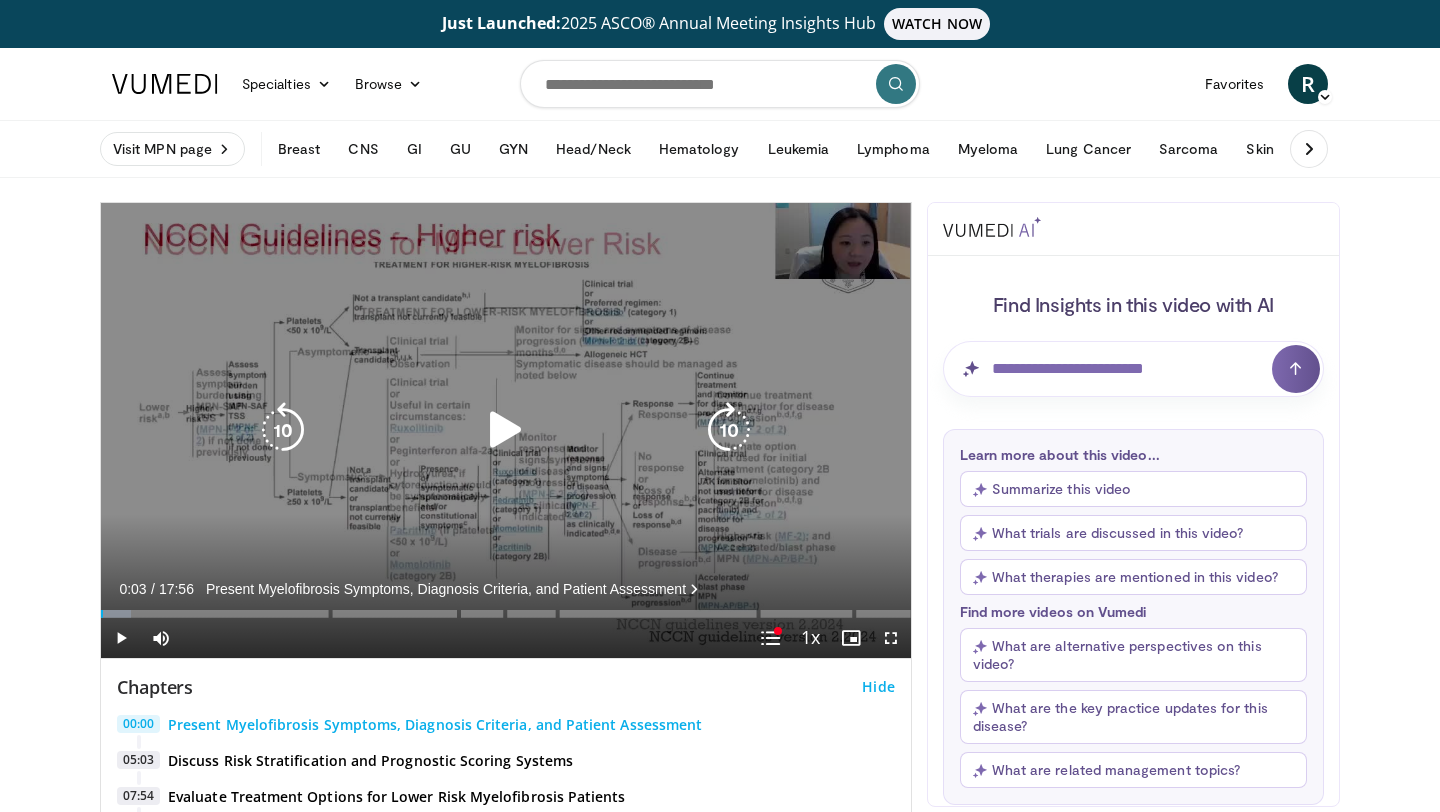 click at bounding box center [506, 430] 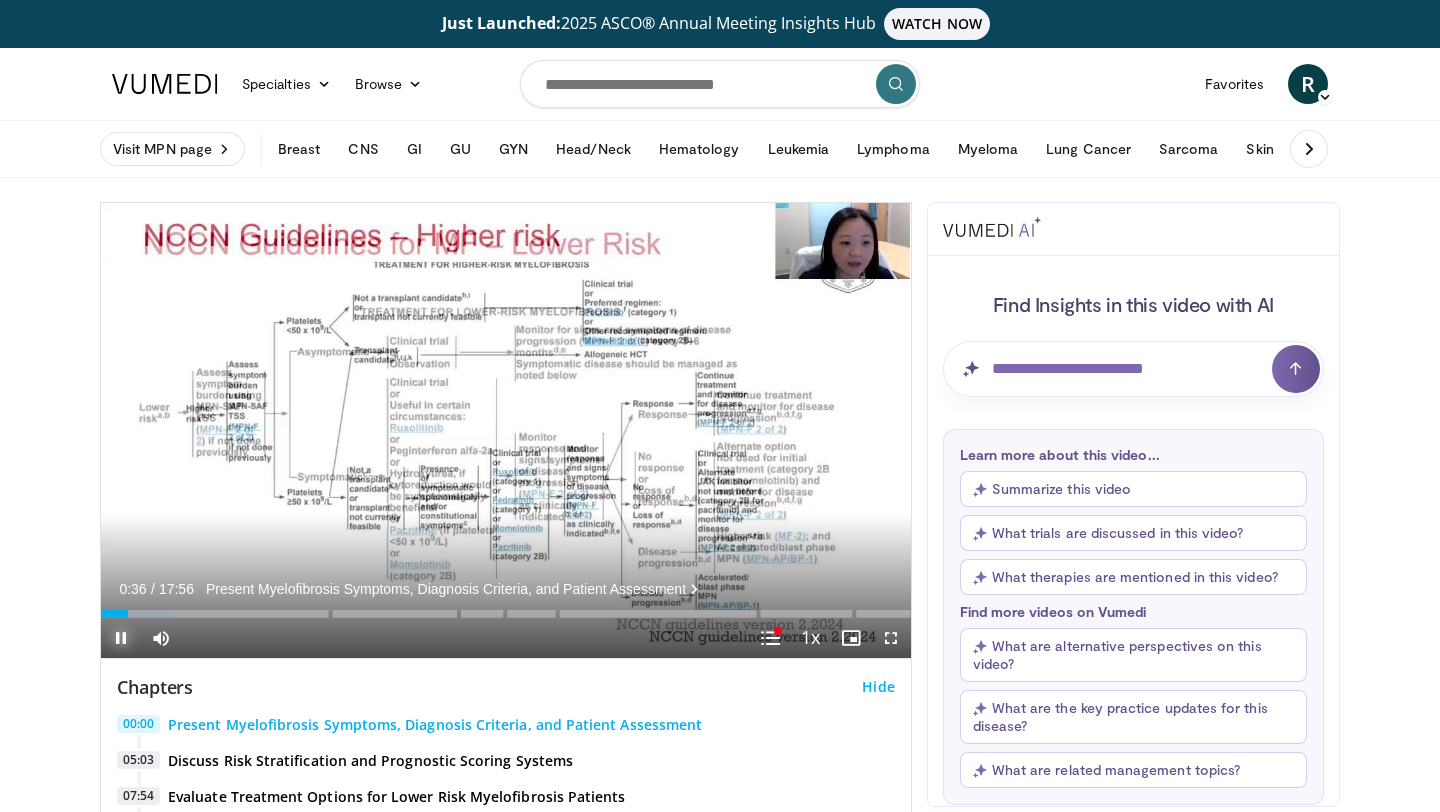 click at bounding box center (121, 638) 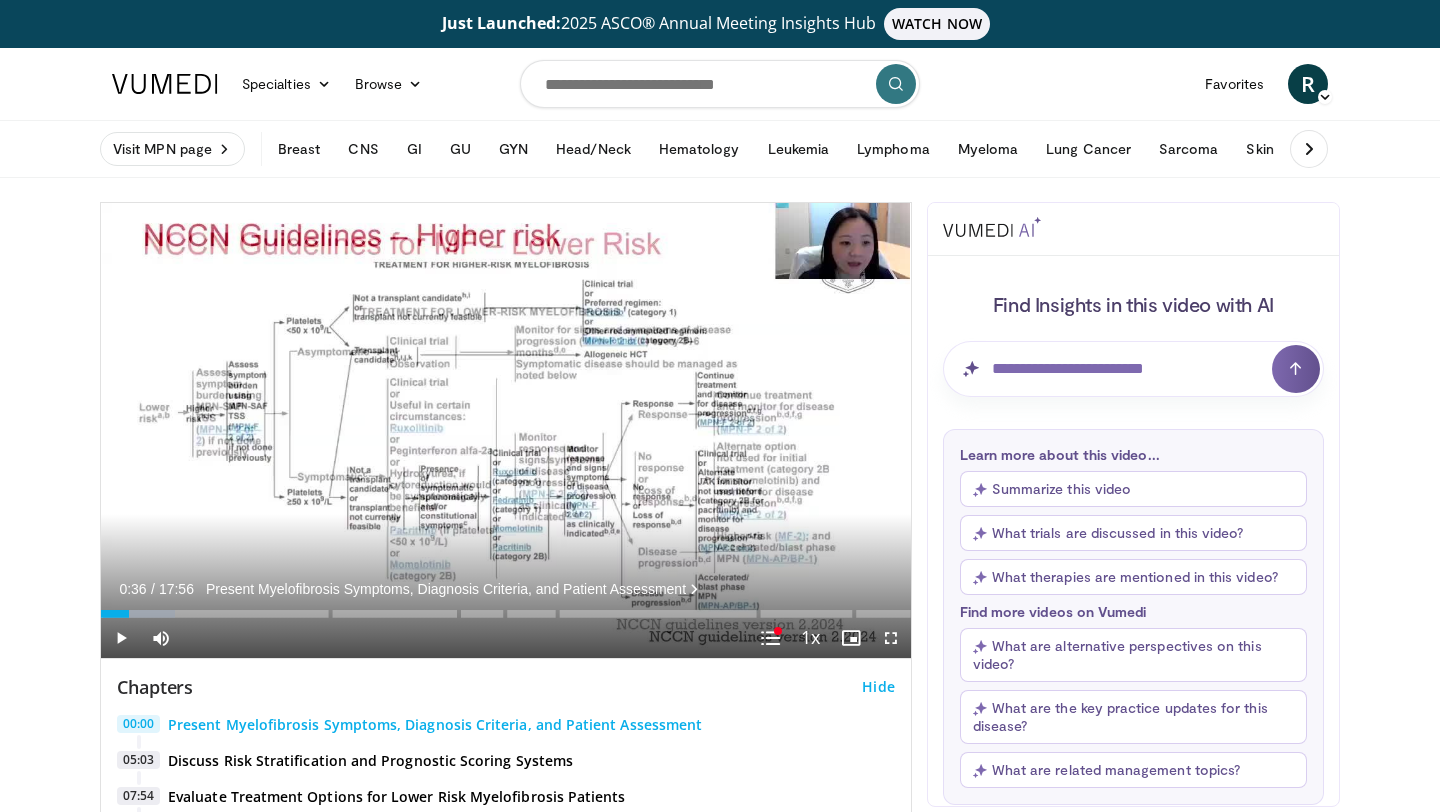 click on "Current Time  0:36 / Duration  17:56 Present Myelofibrosis Symptoms, Diagnosis Criteria, and Patient Assessment Play Skip Backward Skip Forward Mute 87% Loaded :  9.20% 00:36 01:43 Stream Type  LIVE Seek to live, currently behind live LIVE   1x Playback Rate 0.5x 0.75x 1x , selected 1.25x 1.5x 1.75x 2x Chapters Chapters Descriptions descriptions off , selected Captions captions settings , opens captions settings dialog captions off , selected Audio Track en (Main) , selected Fullscreen Chapters toggle button Enable picture-in-picture mode" at bounding box center [506, 638] 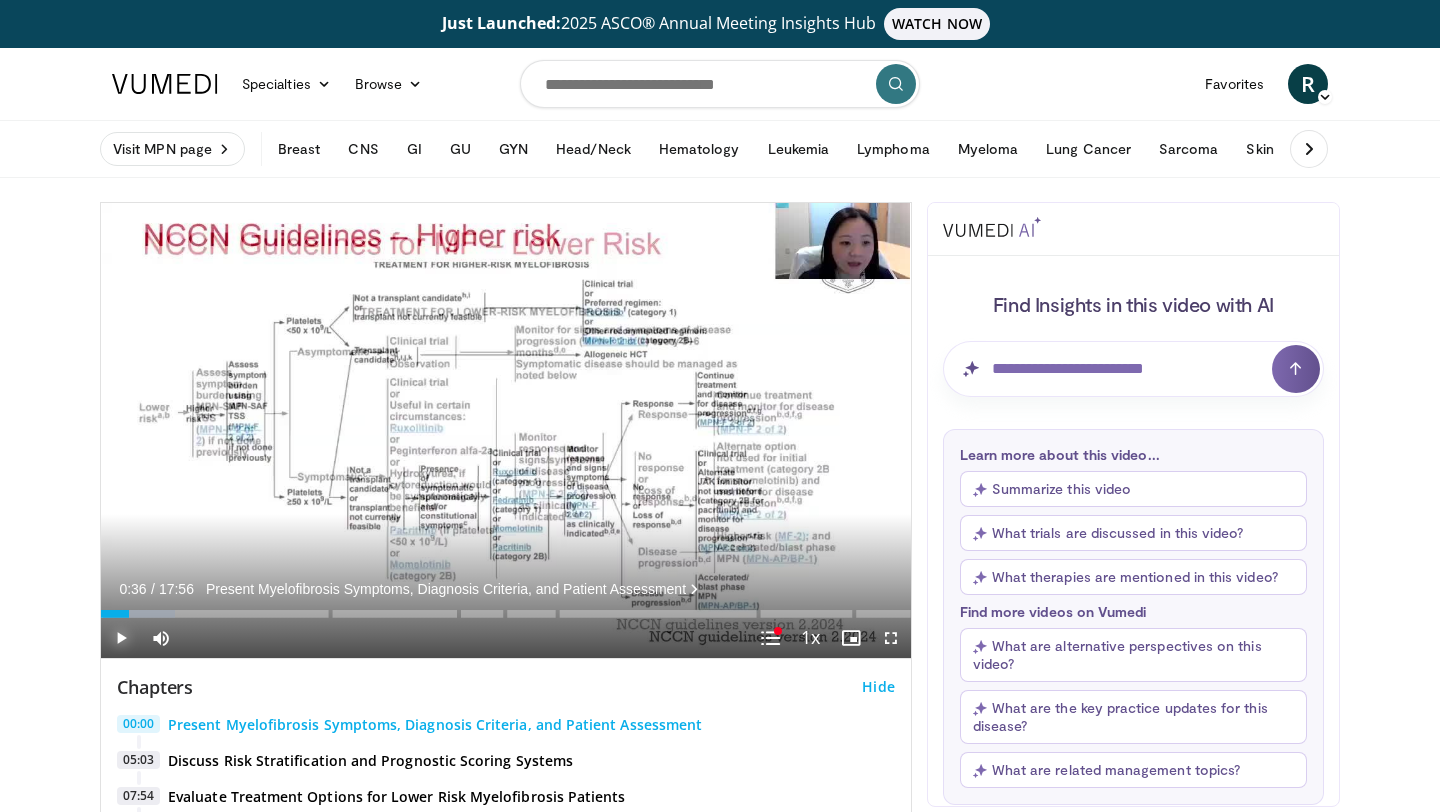 click at bounding box center [121, 638] 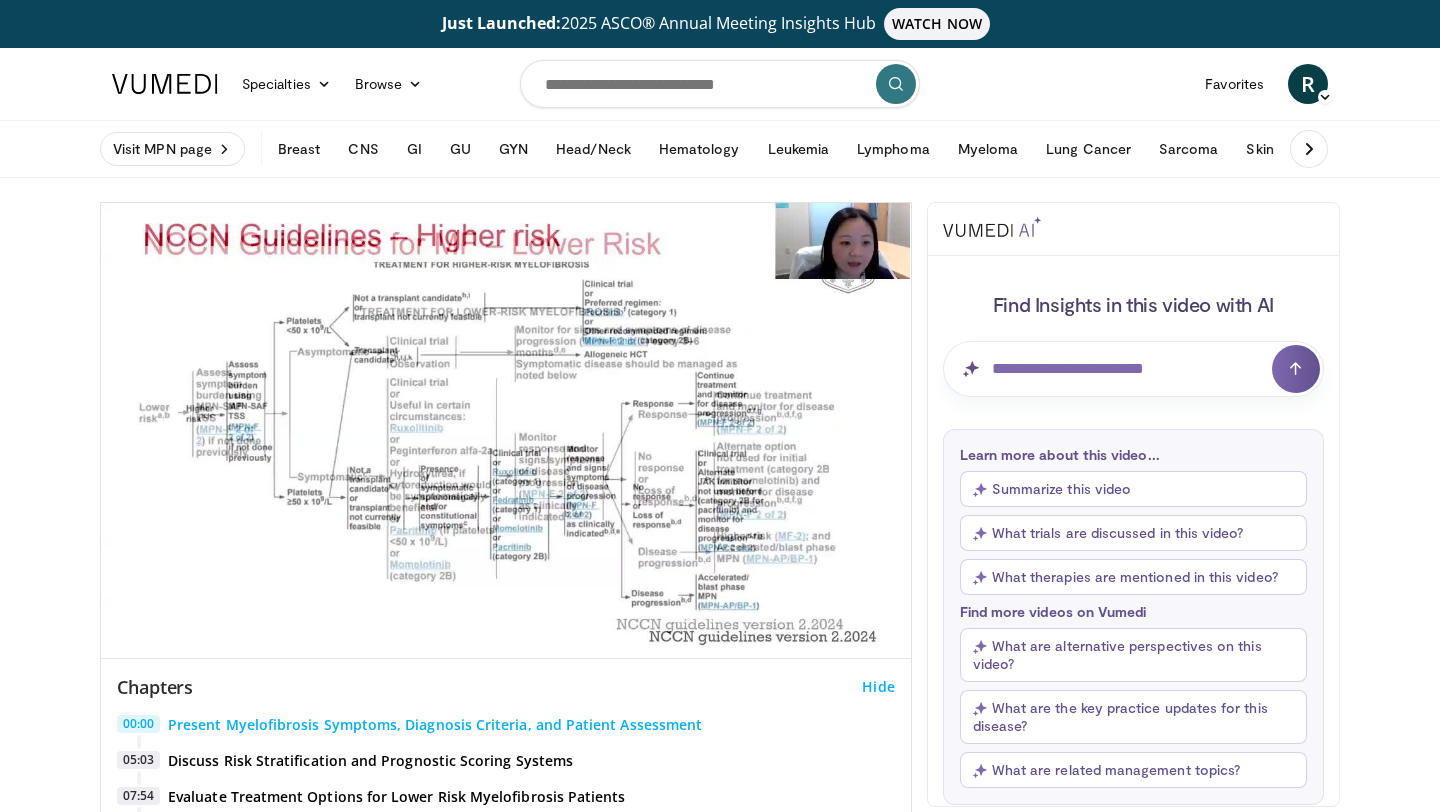 click on "10 seconds
Tap to unmute" at bounding box center (506, 430) 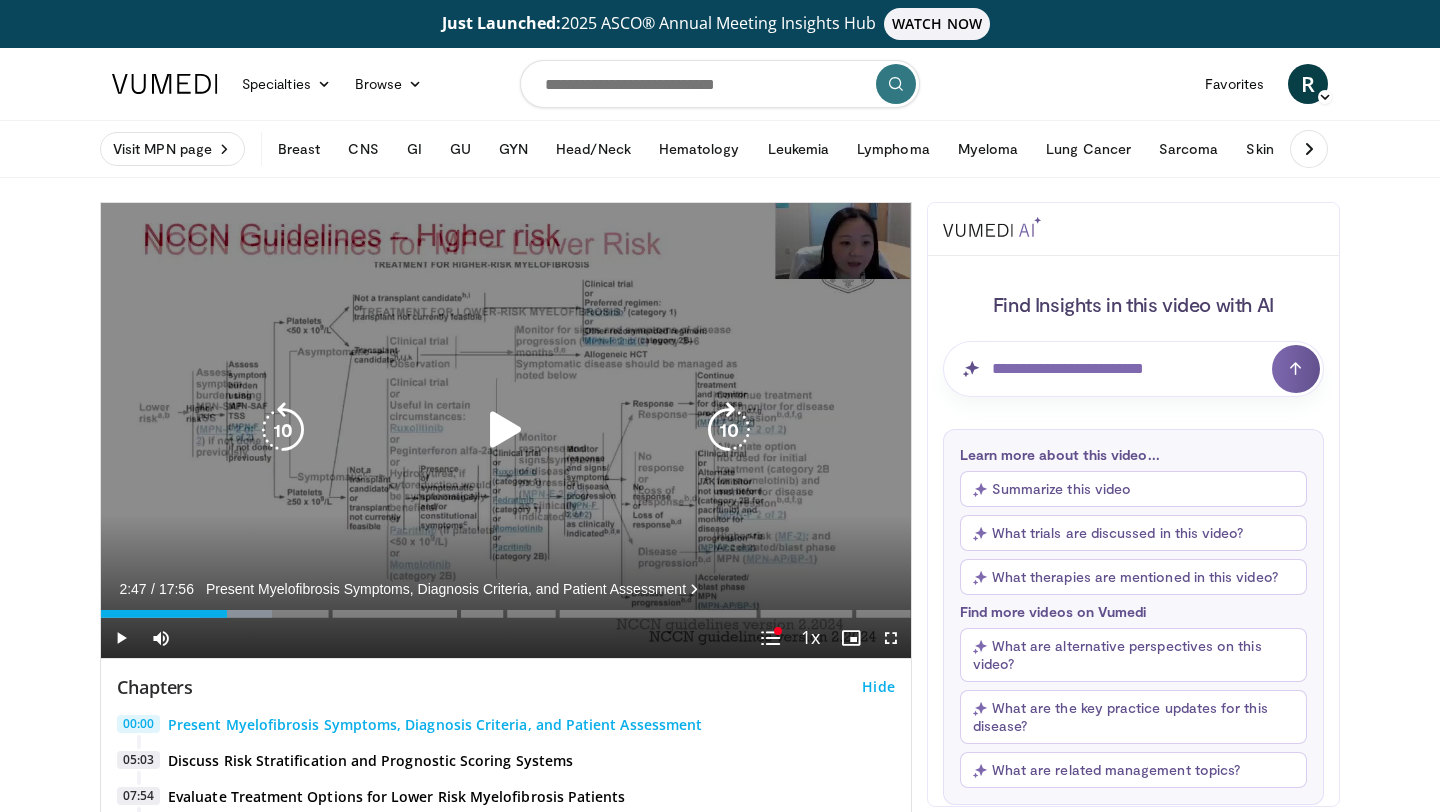 click at bounding box center (506, 430) 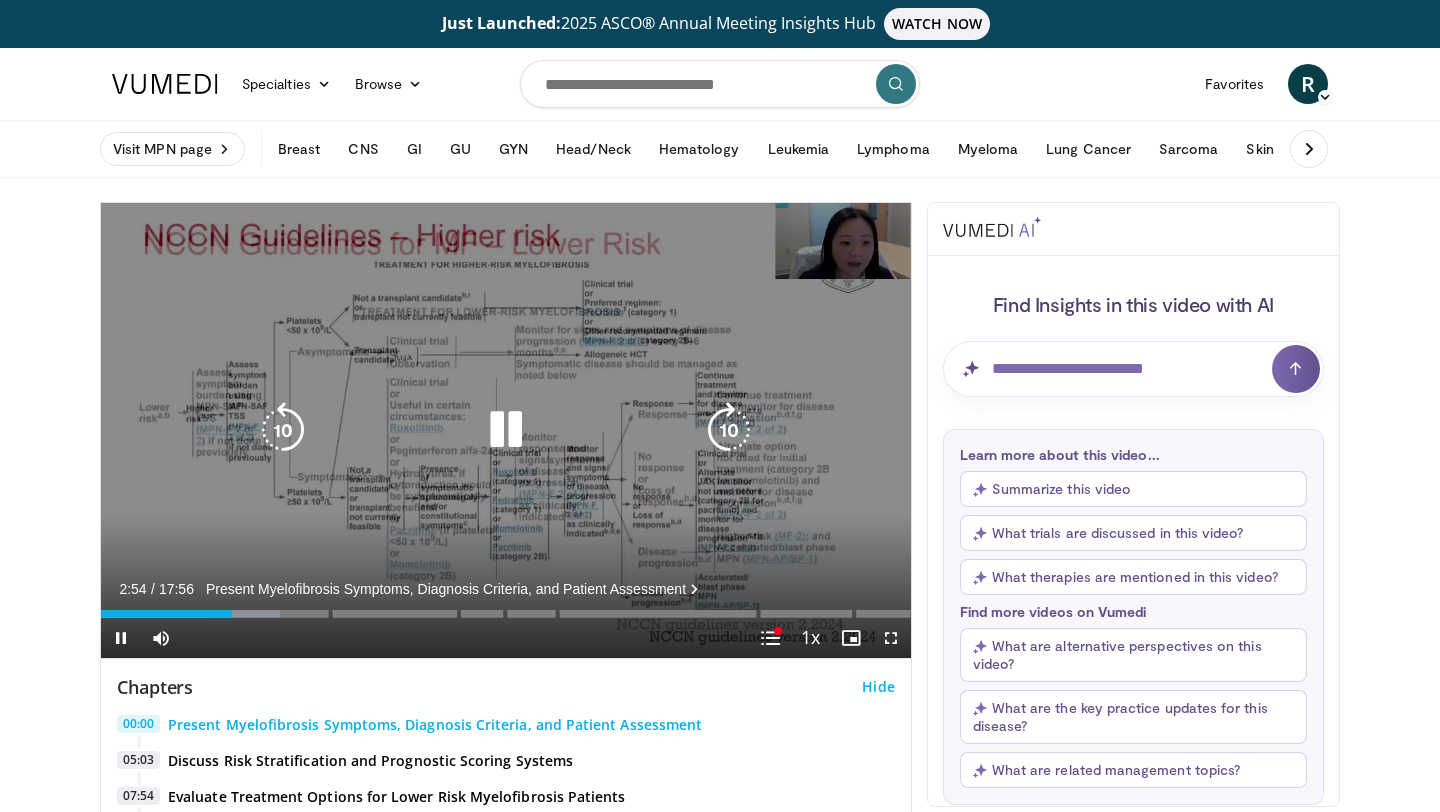 click on "10 seconds
Tap to unmute" at bounding box center [506, 430] 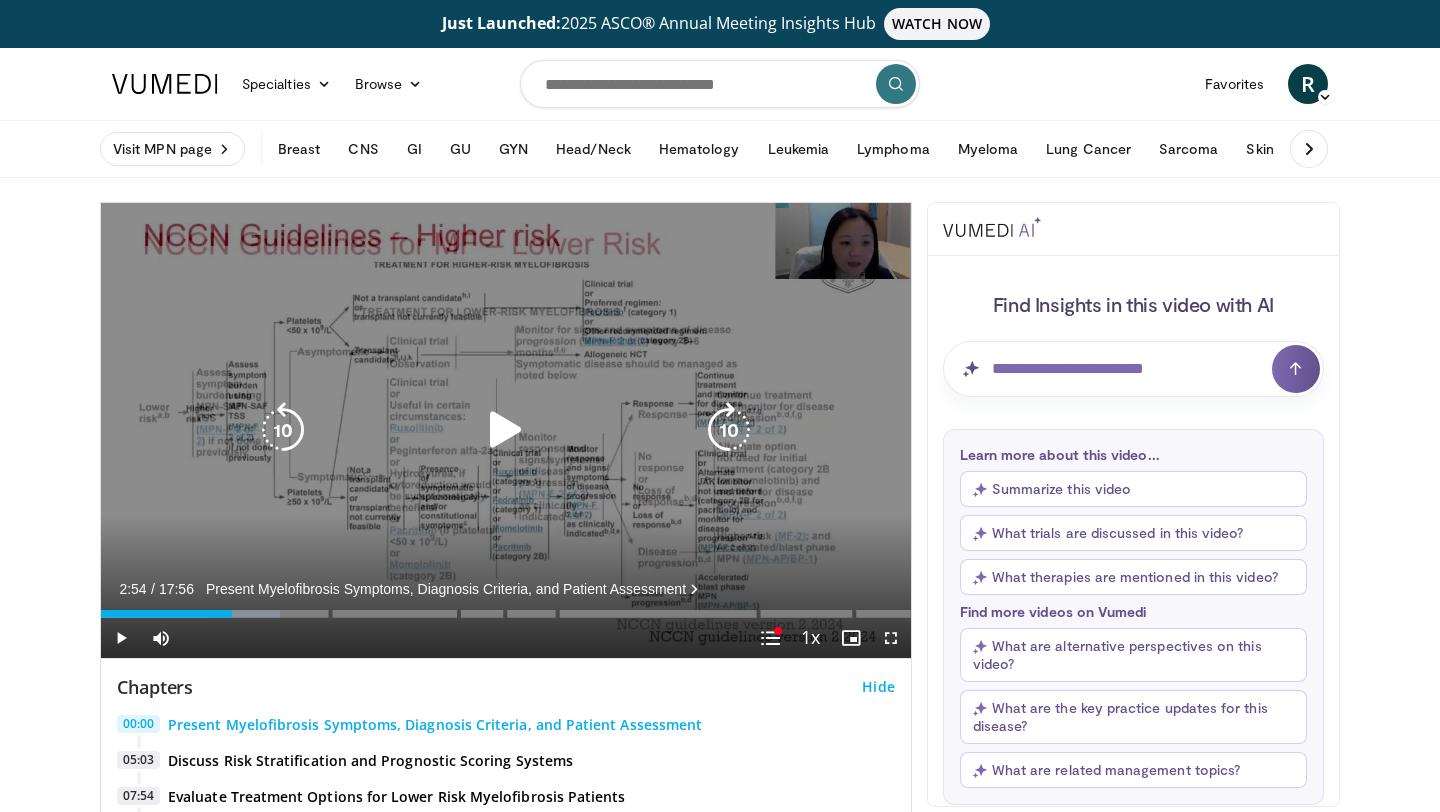 click on "10 seconds
Tap to unmute" at bounding box center [506, 430] 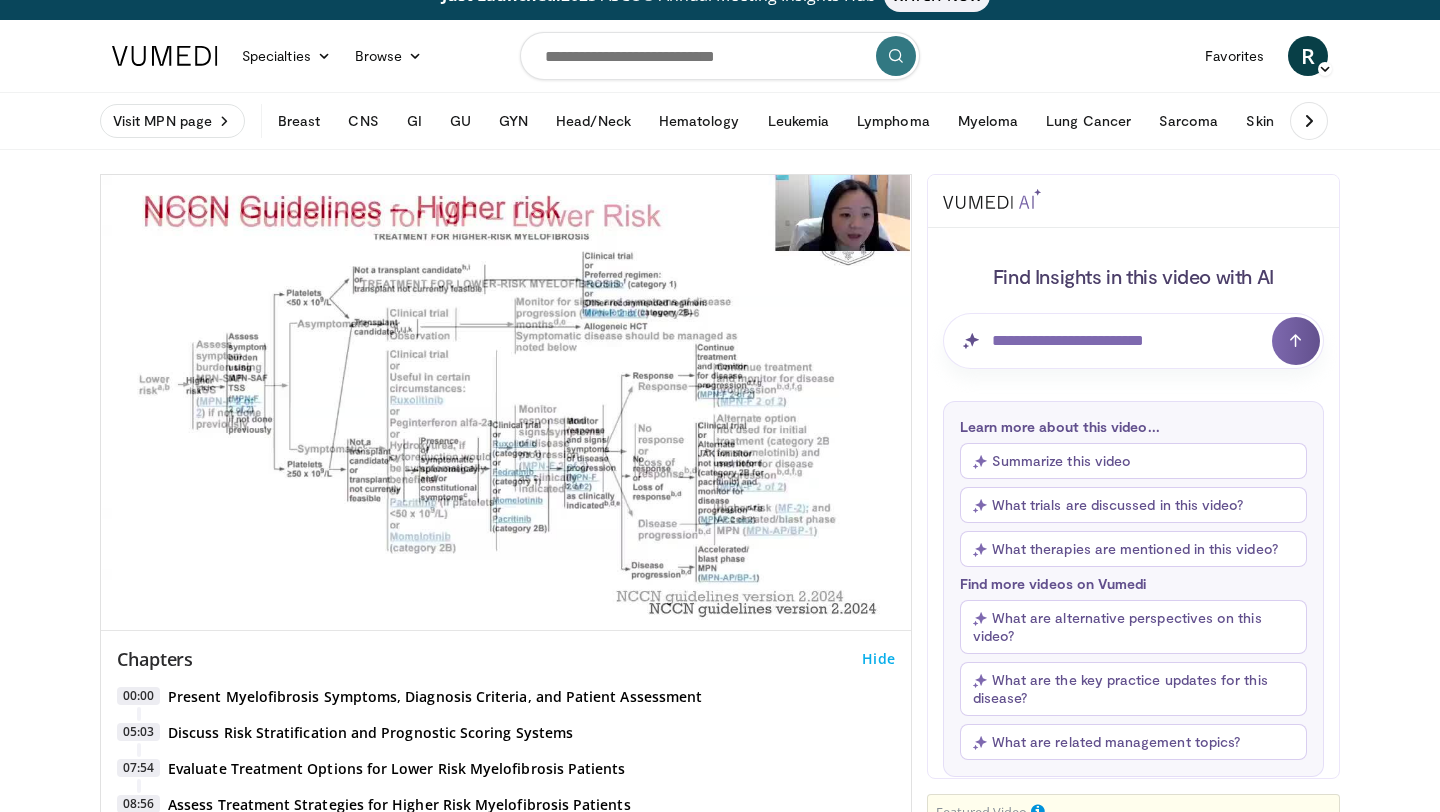 scroll, scrollTop: 30, scrollLeft: 0, axis: vertical 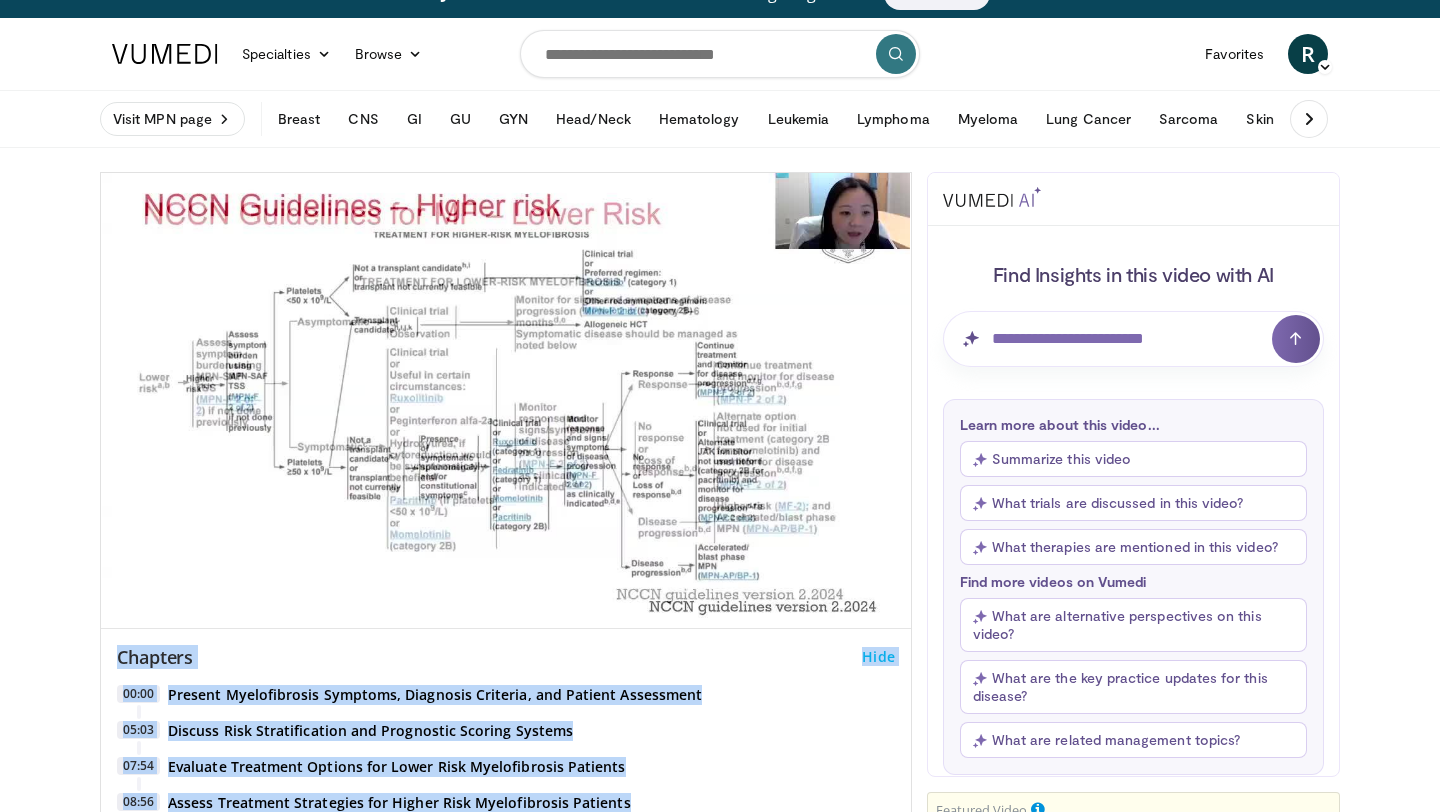 drag, startPoint x: 866, startPoint y: 187, endPoint x: 993, endPoint y: 168, distance: 128.41339 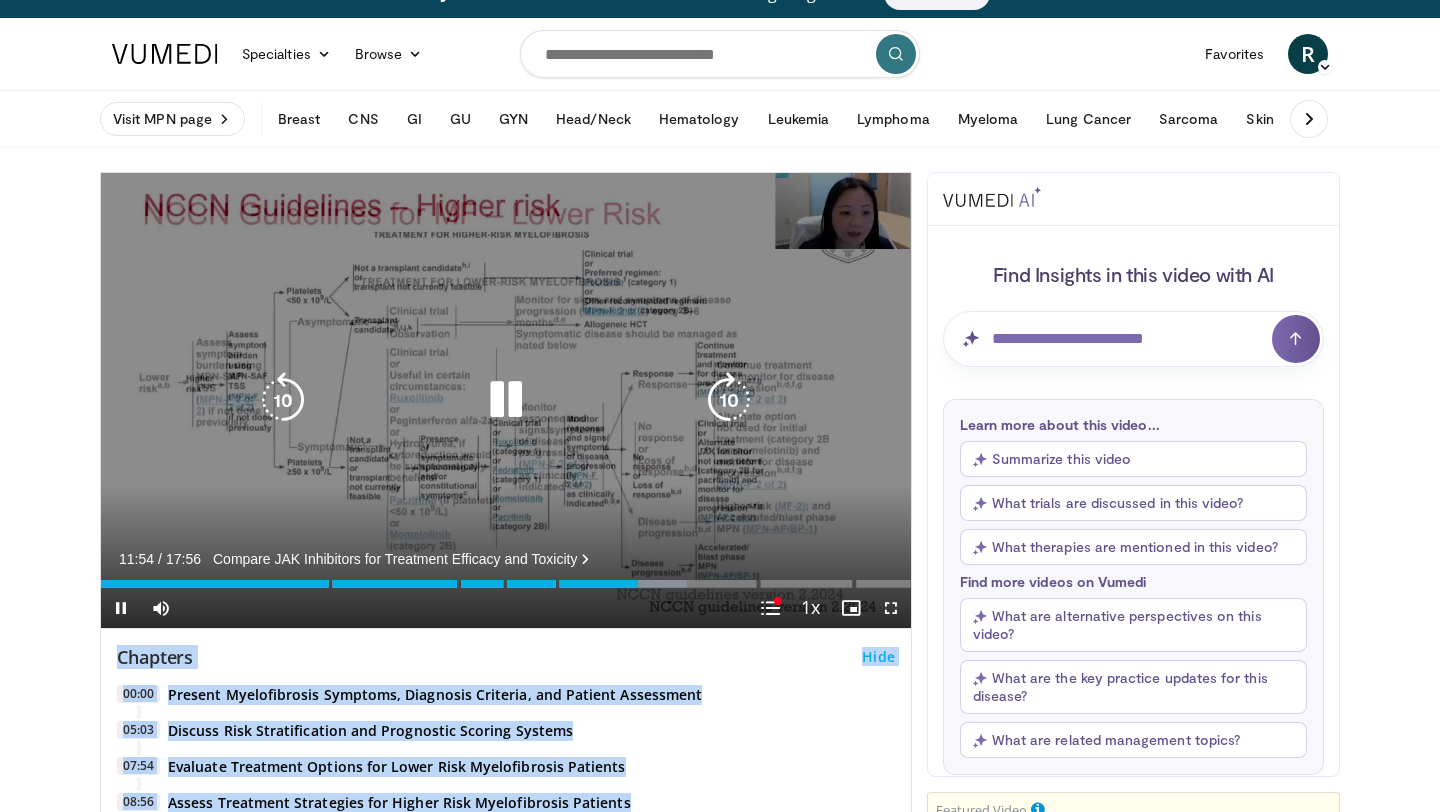 drag, startPoint x: 717, startPoint y: 387, endPoint x: 621, endPoint y: 478, distance: 132.27623 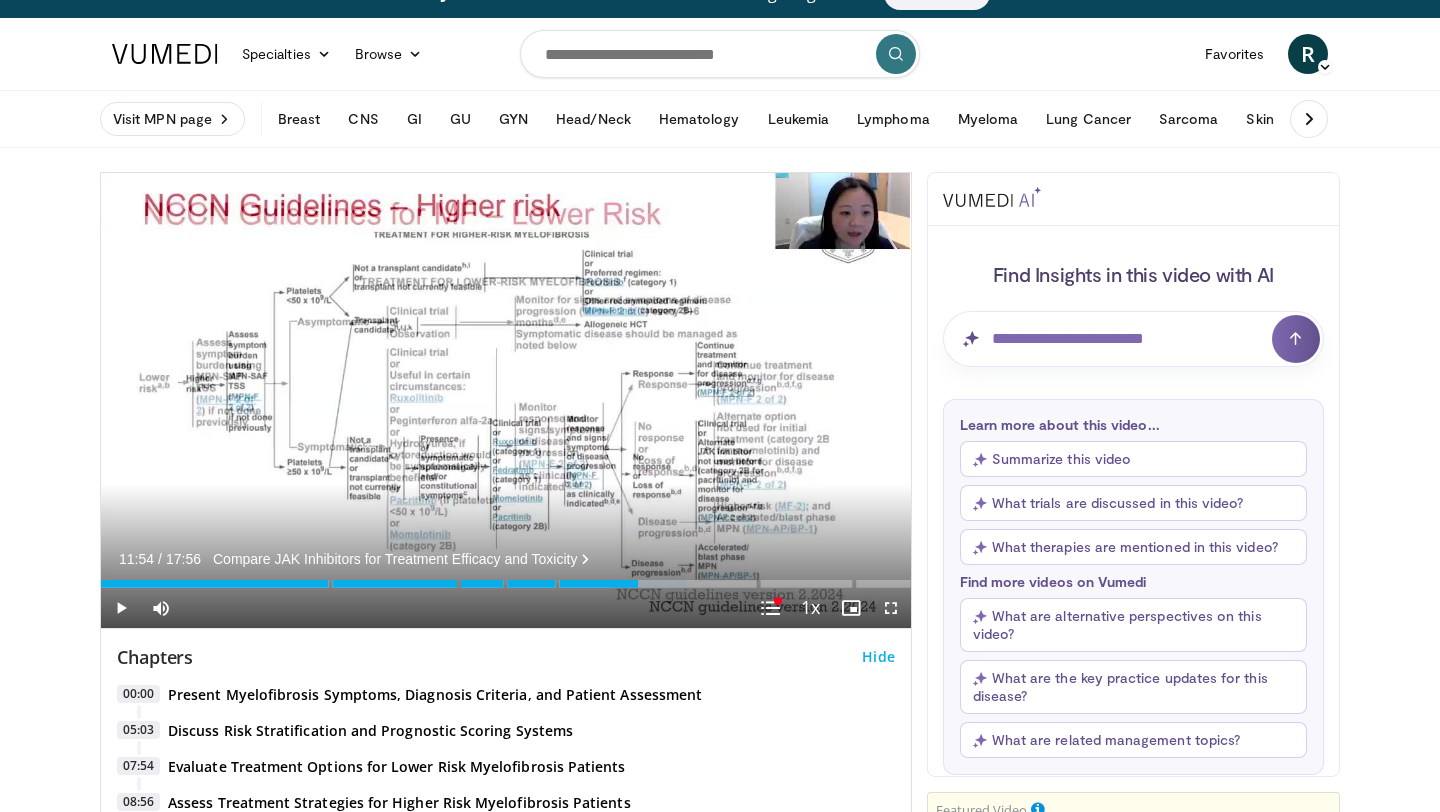 click on "Find Insights in this video with AI
Learn more about this video...
Summarize this video
What trials are discussed in this video?
What therapies are mentioned in this video?
Find more videos on Vumedi
What are alternative perspectives on this video?
What are the key practice updates for this disease?
What are related management topics?" at bounding box center (1133, 508) 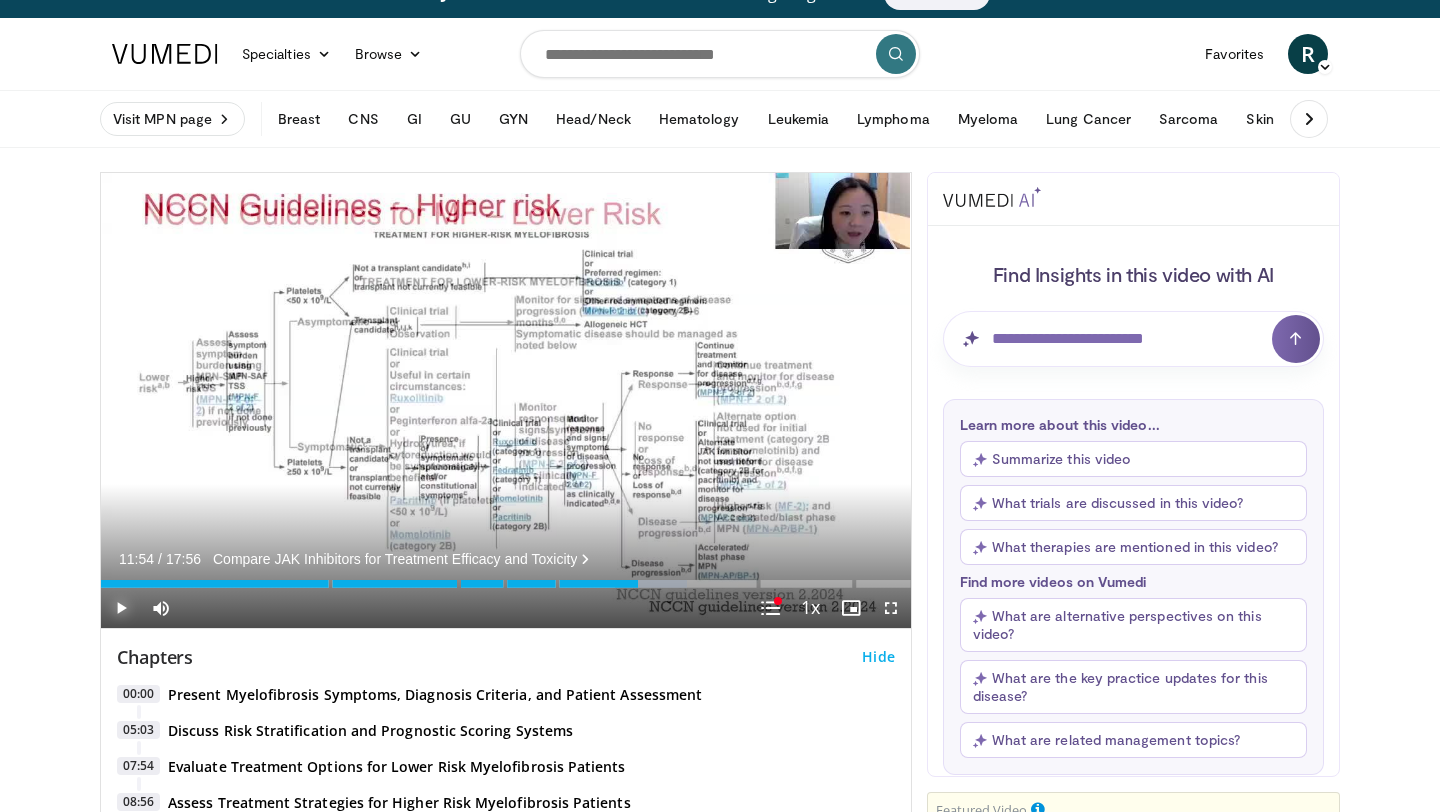 click at bounding box center [121, 608] 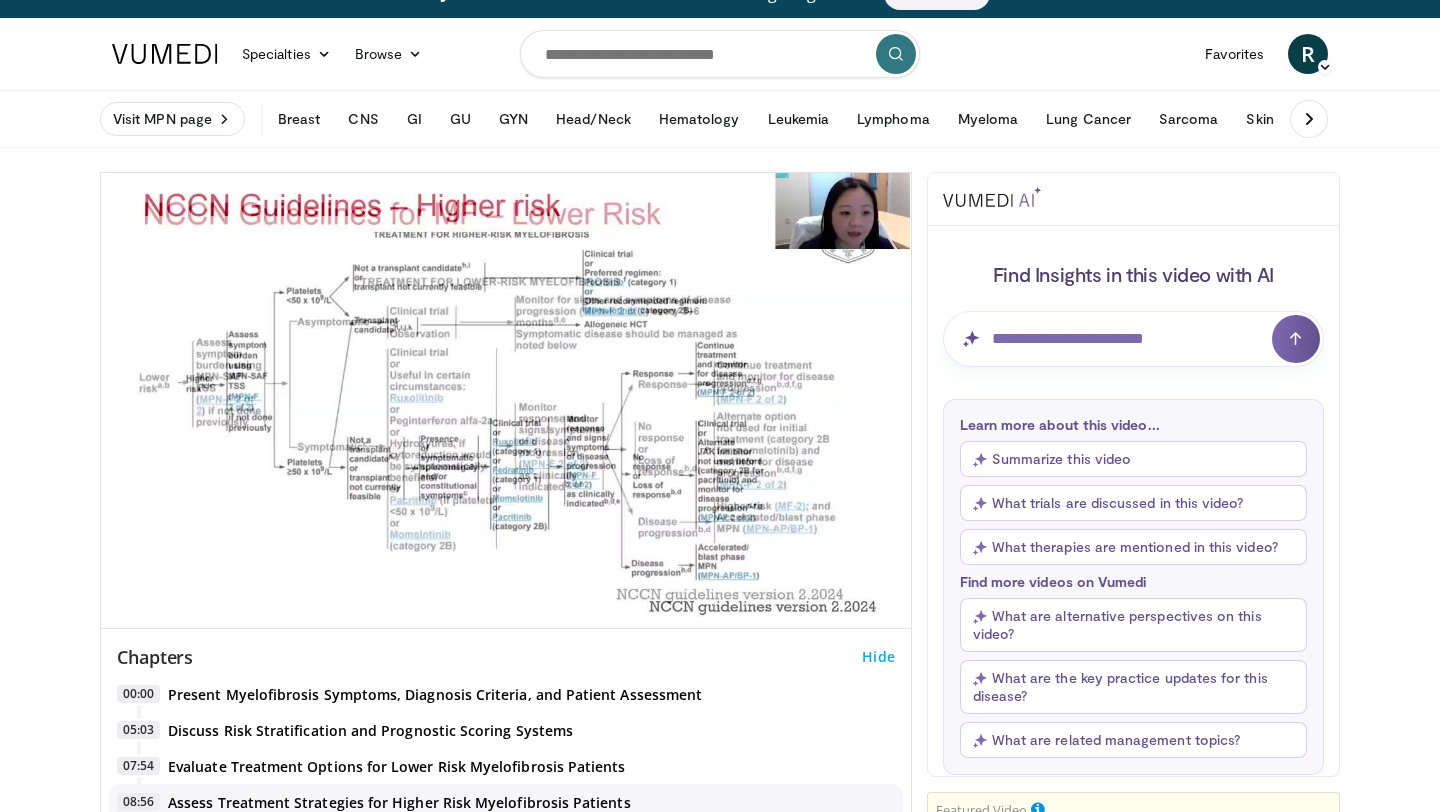 click on "Assess Treatment Strategies for Higher Risk Myelofibrosis Patients" at bounding box center (399, 803) 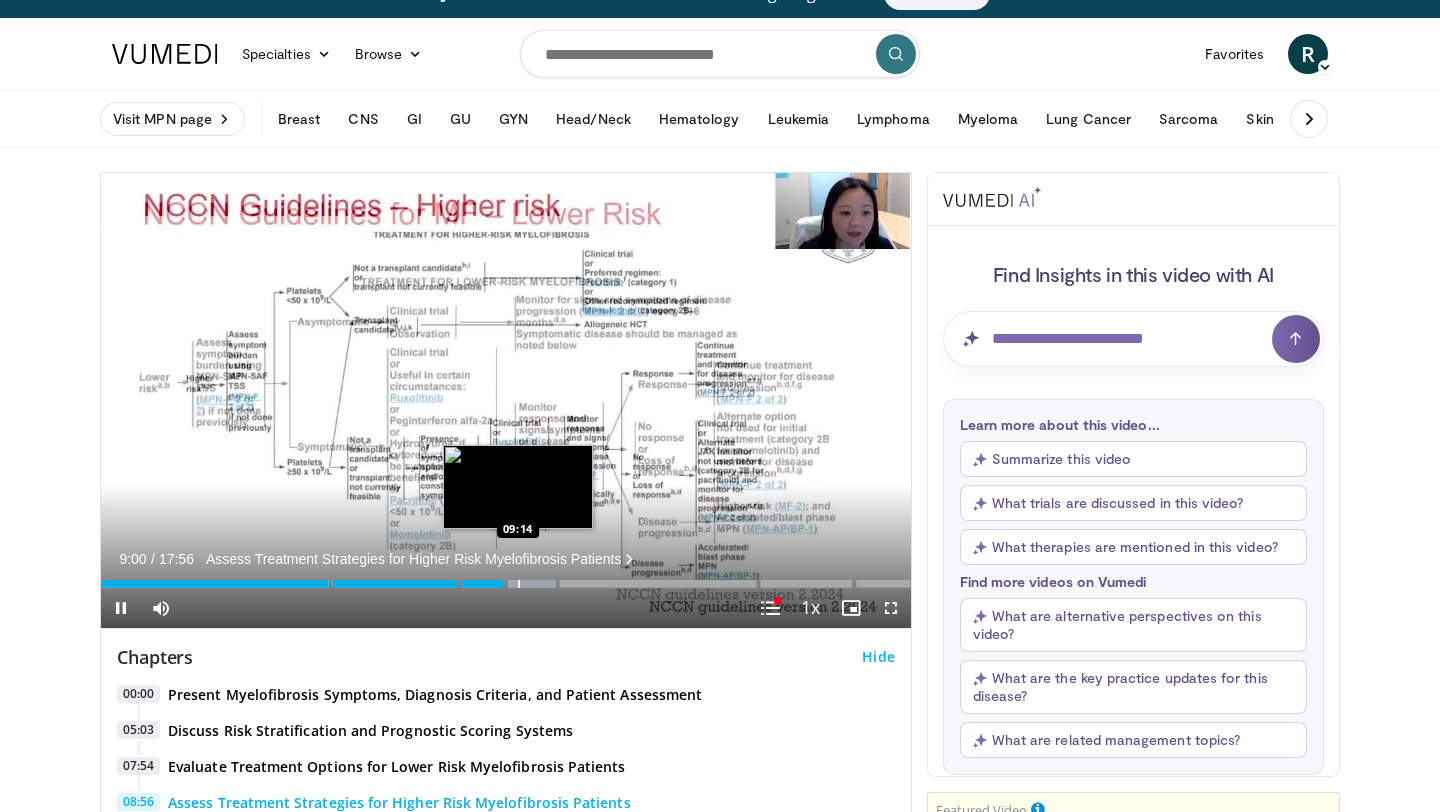 click on "Loaded :  56.18% 09:00 09:14" at bounding box center (506, 578) 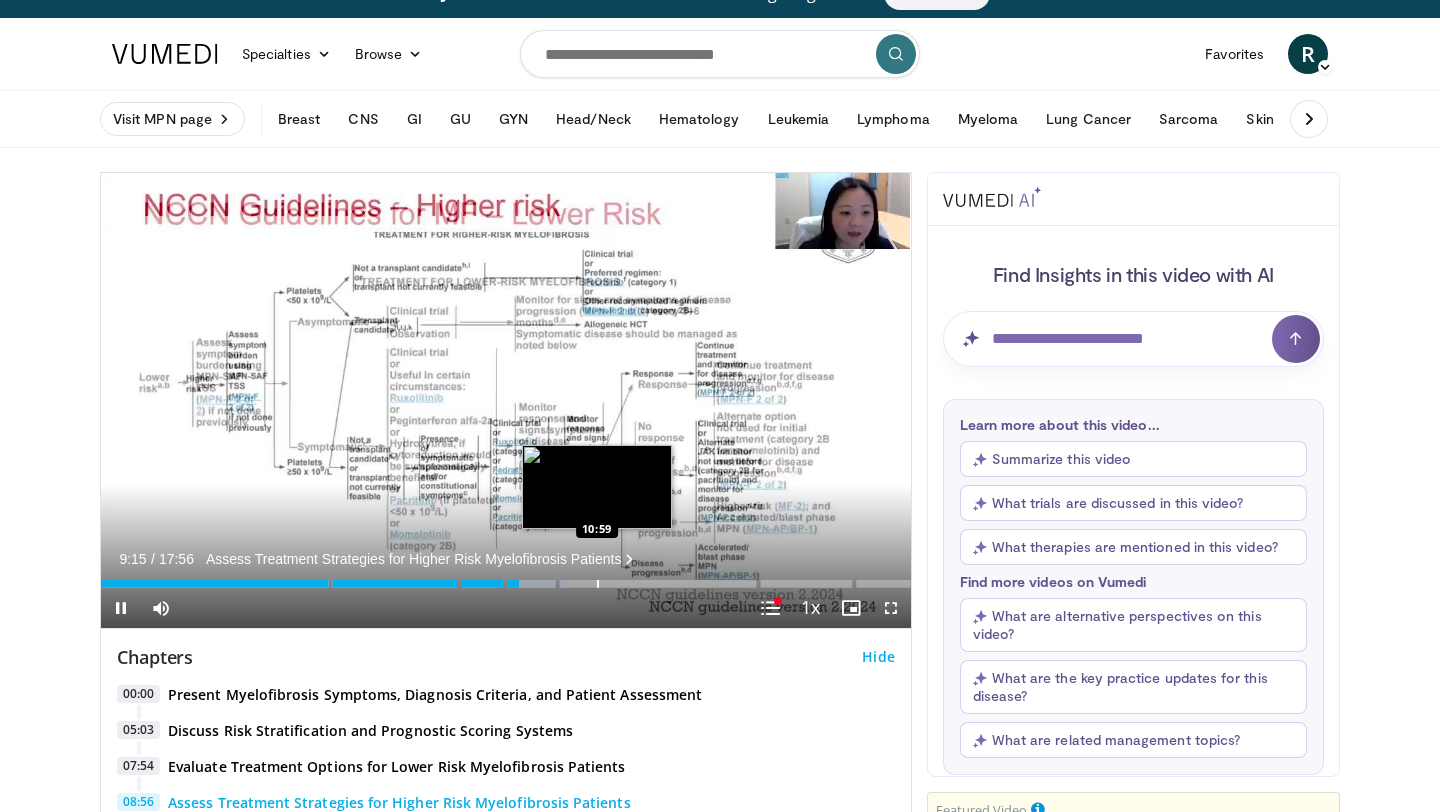 click at bounding box center [598, 584] 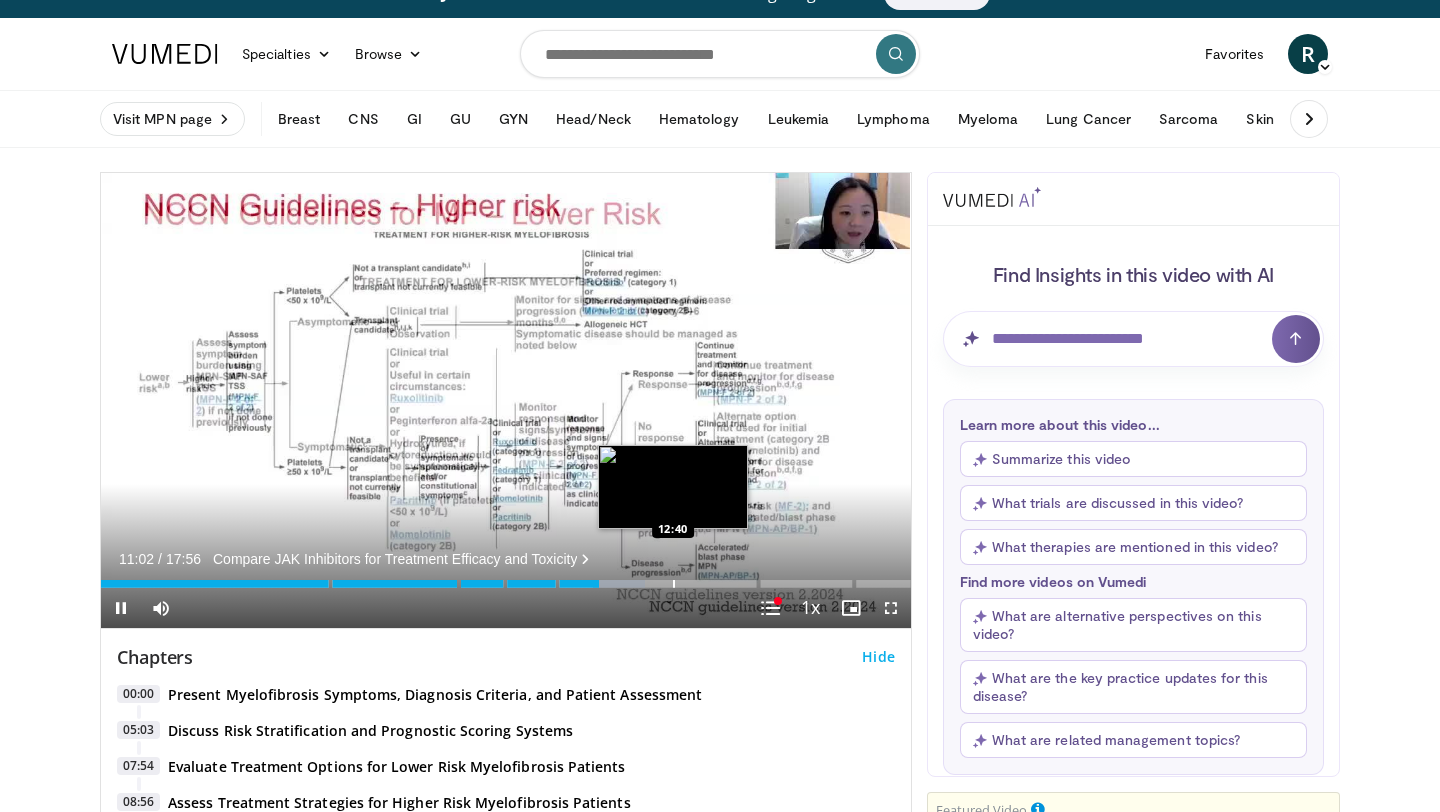 click at bounding box center [674, 584] 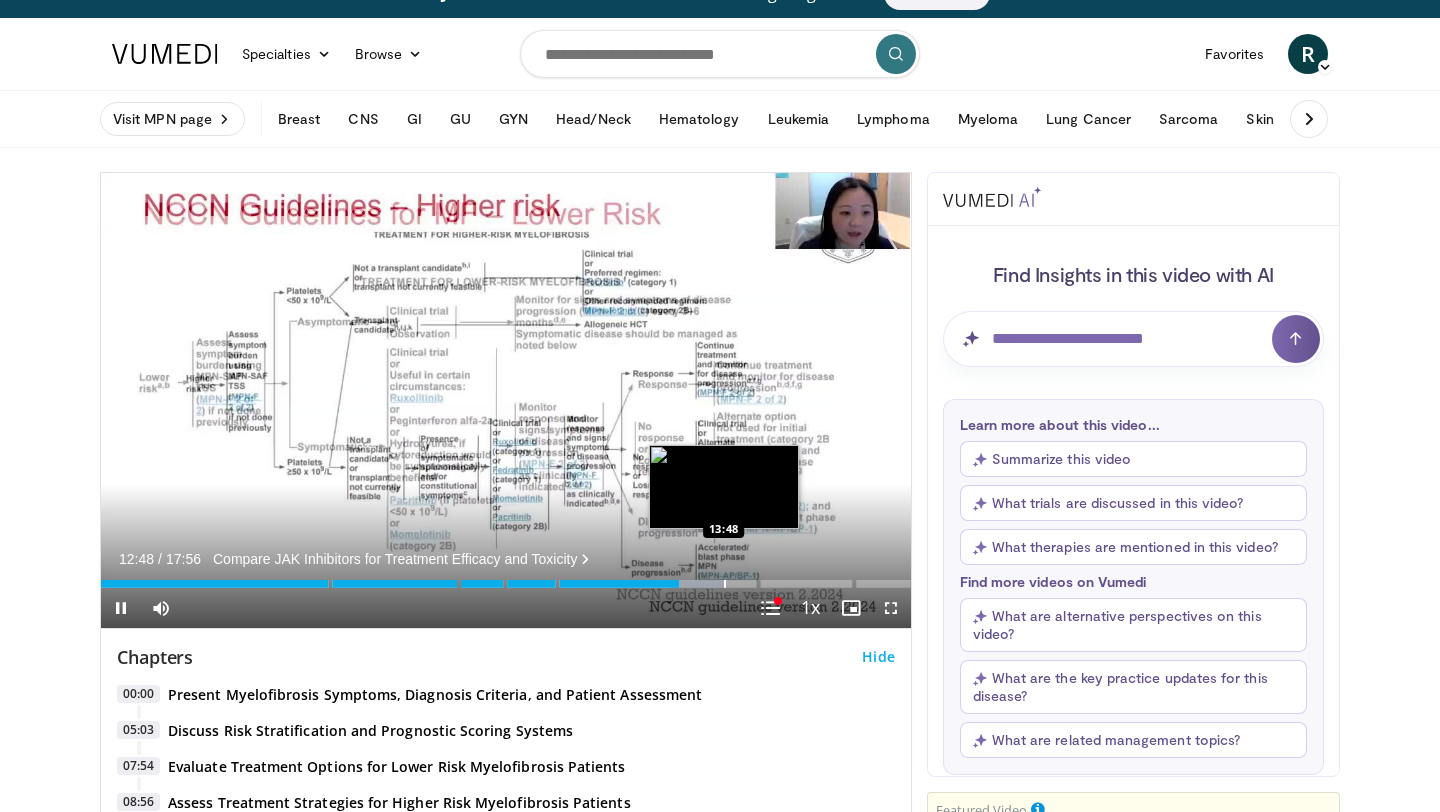 click at bounding box center [725, 584] 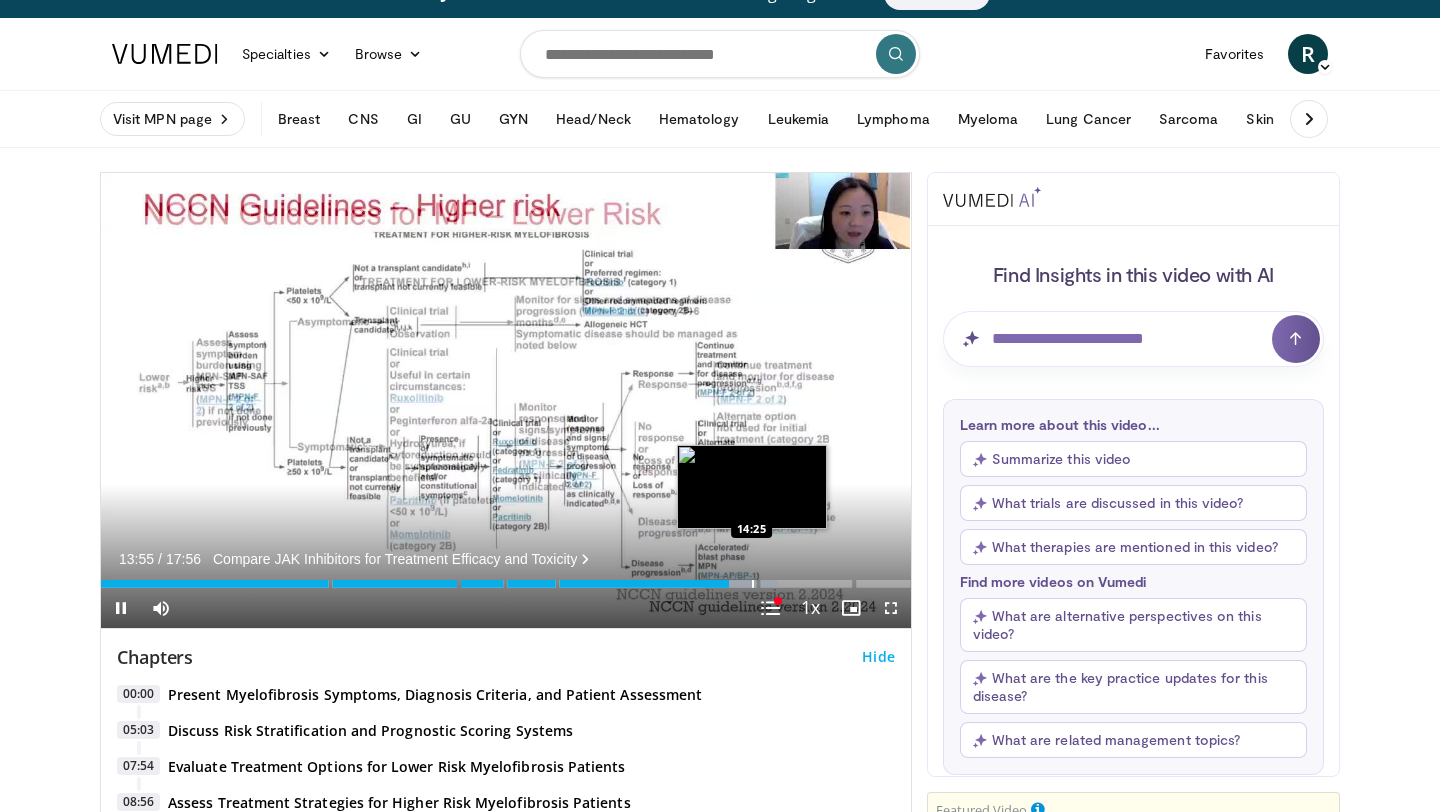 click at bounding box center (753, 584) 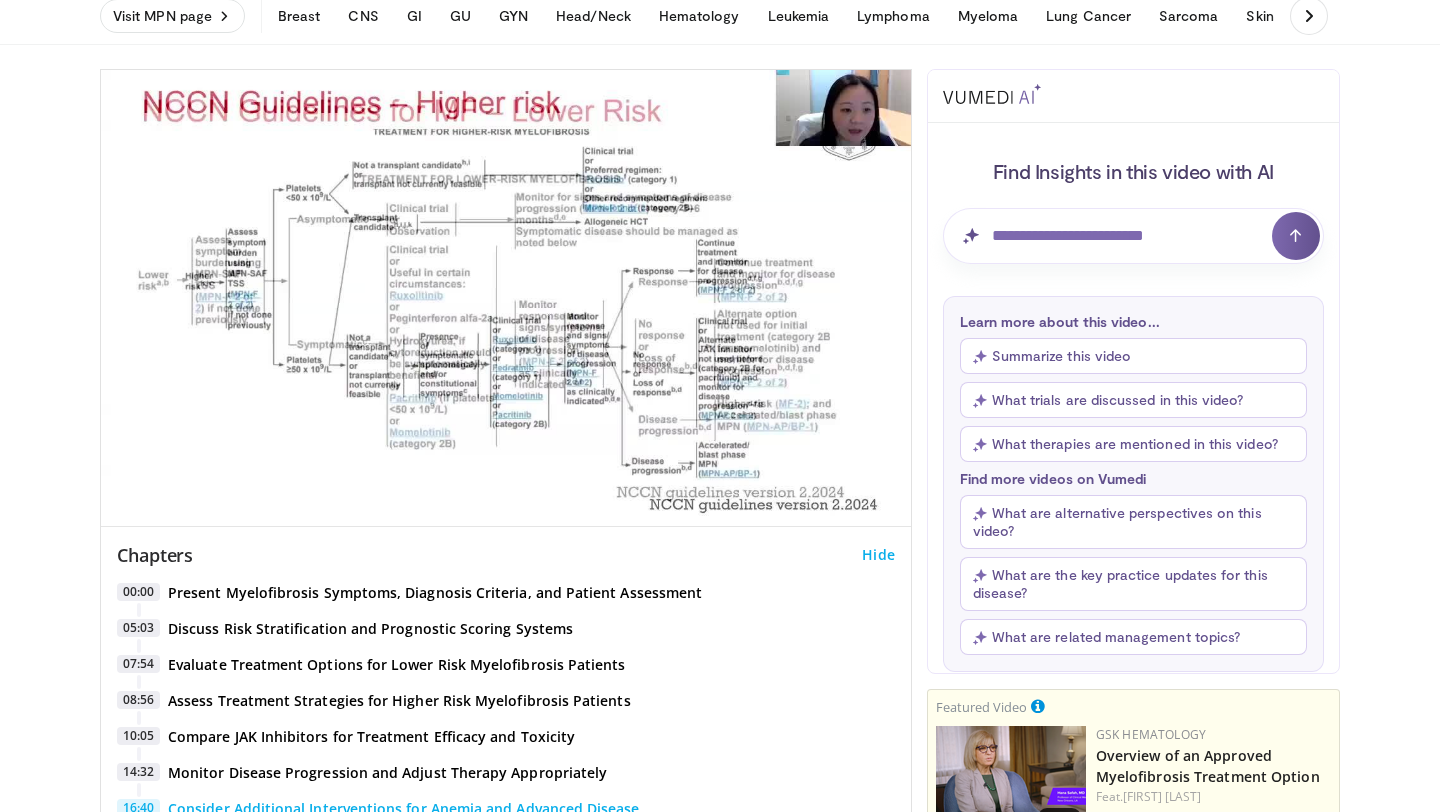 scroll, scrollTop: 129, scrollLeft: 0, axis: vertical 